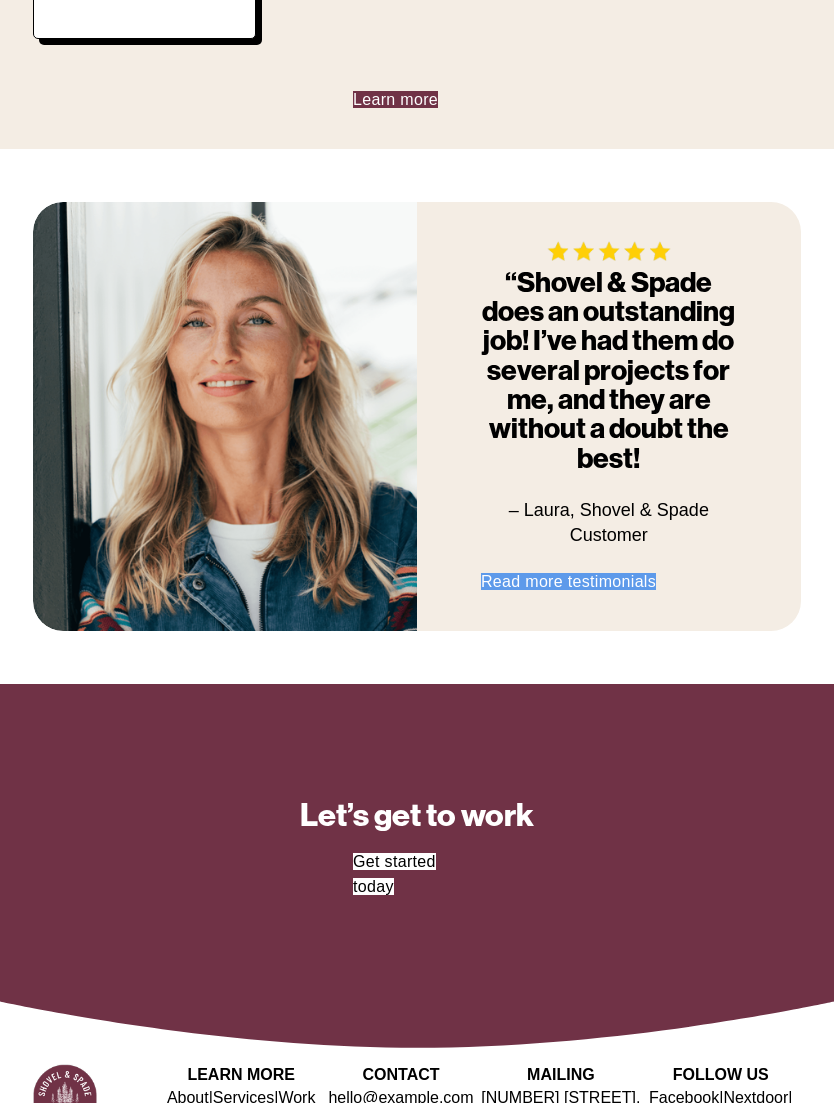 scroll, scrollTop: 1919, scrollLeft: 0, axis: vertical 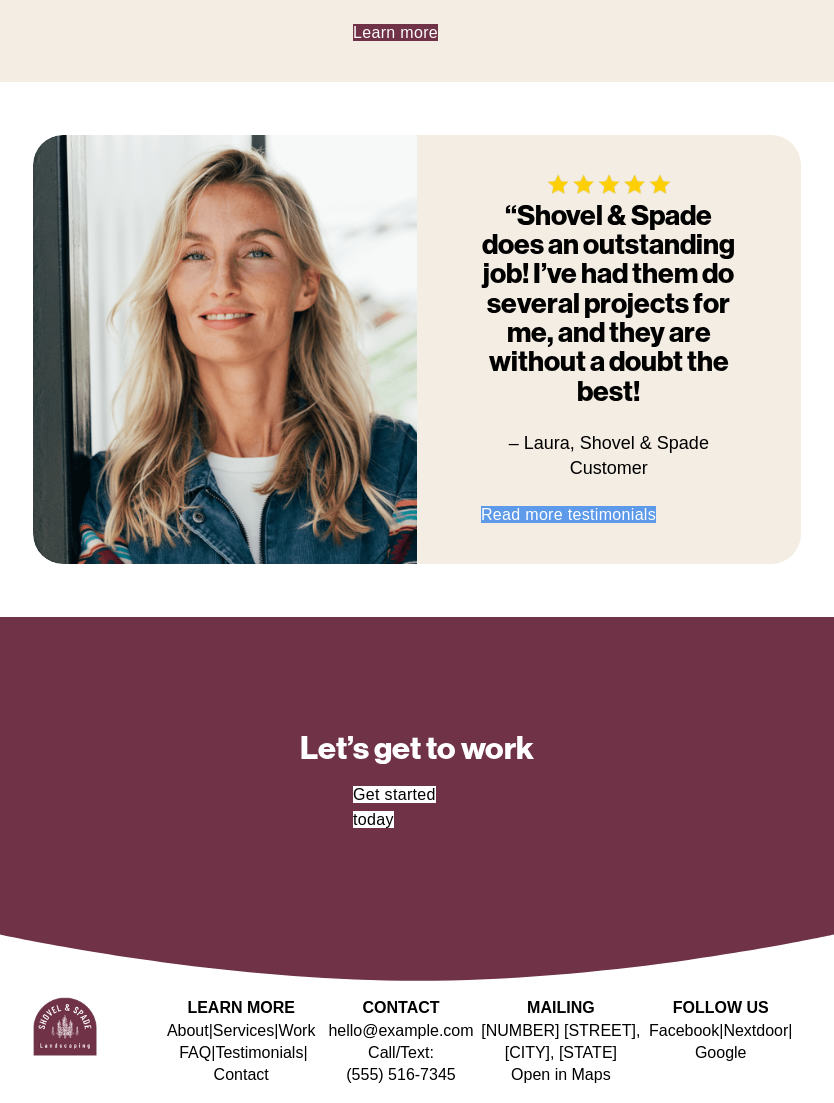 click on "Services" at bounding box center (243, 1031) 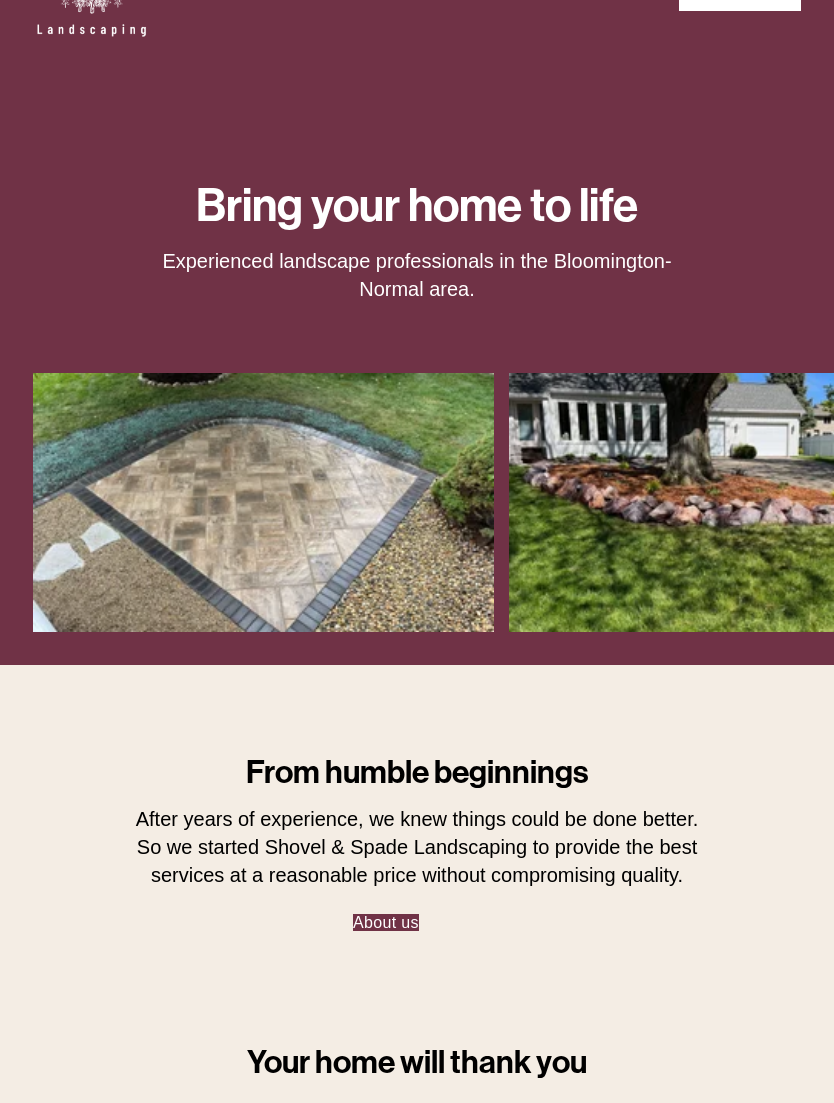 scroll, scrollTop: 0, scrollLeft: 0, axis: both 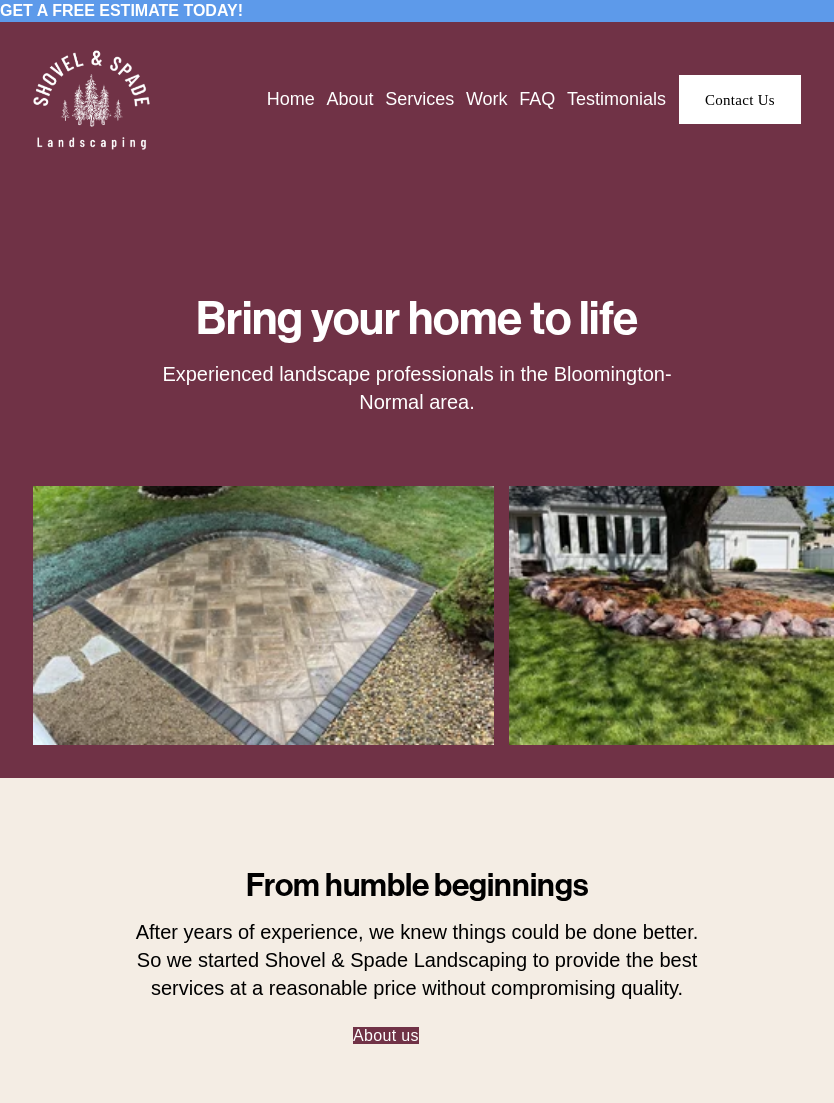 click at bounding box center [0, 0] 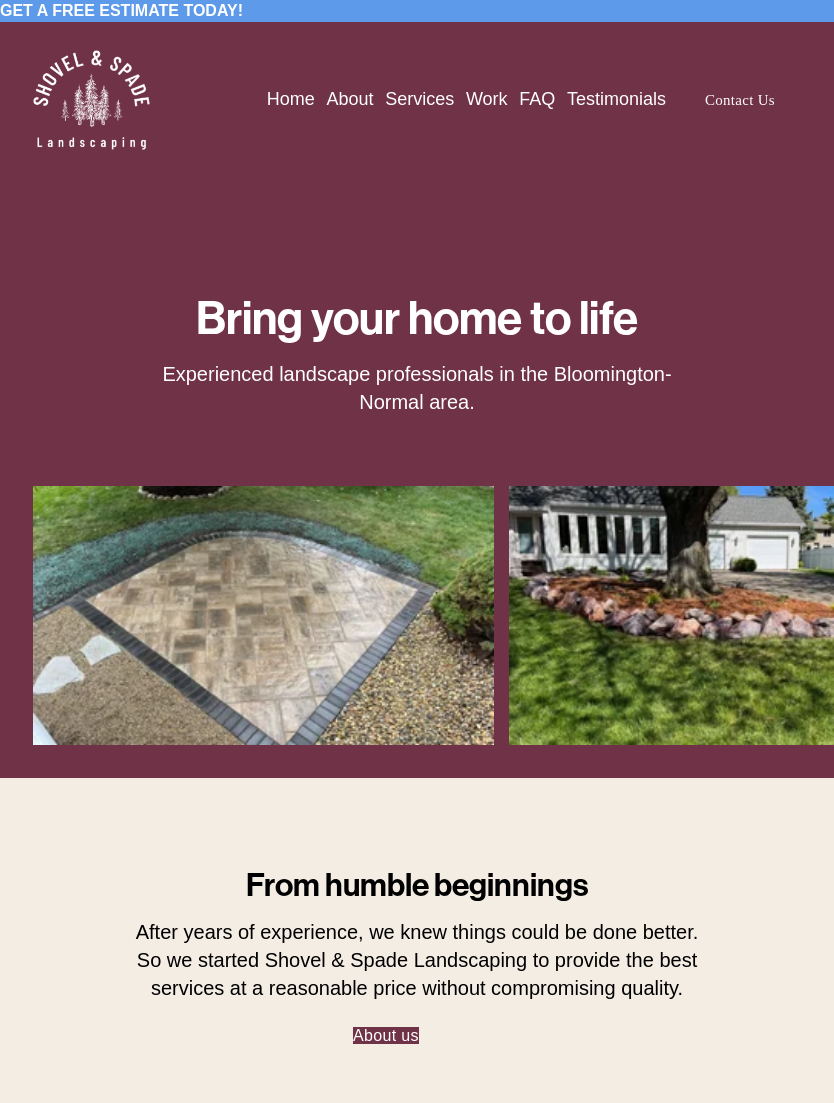 click on "Work" at bounding box center [724, 644] 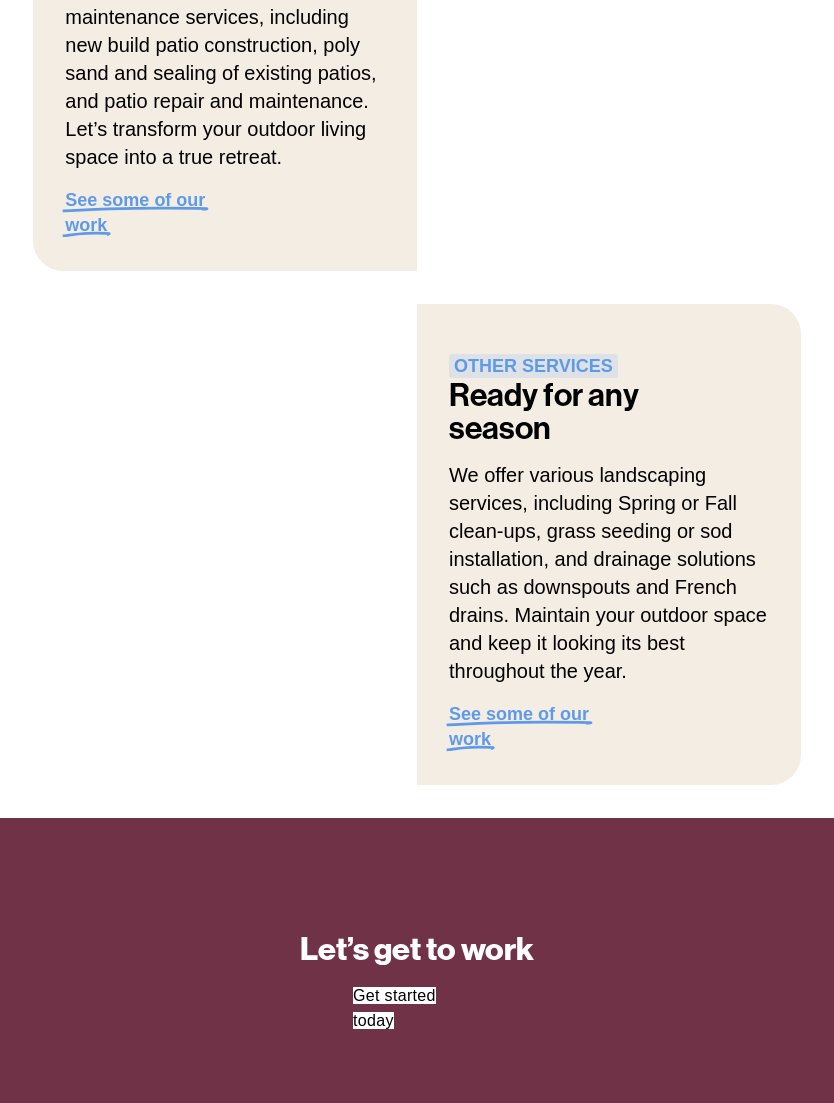 scroll, scrollTop: 2128, scrollLeft: 0, axis: vertical 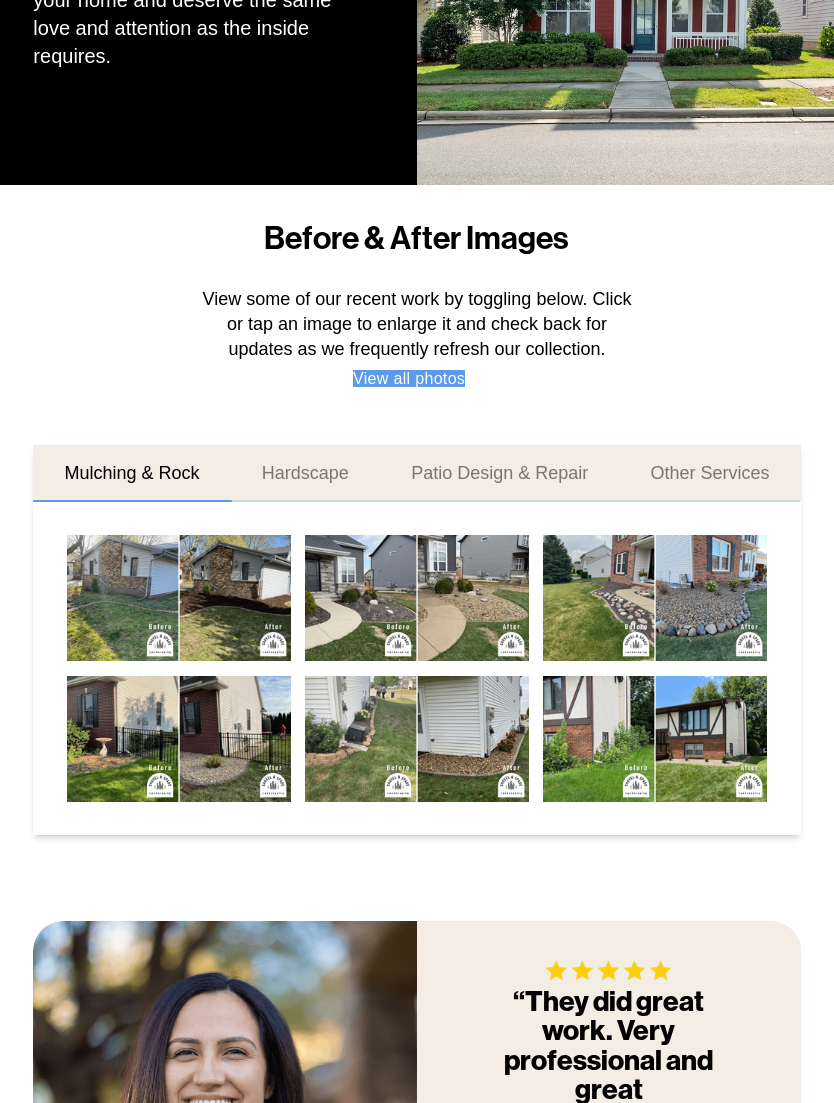 click at bounding box center [179, 599] 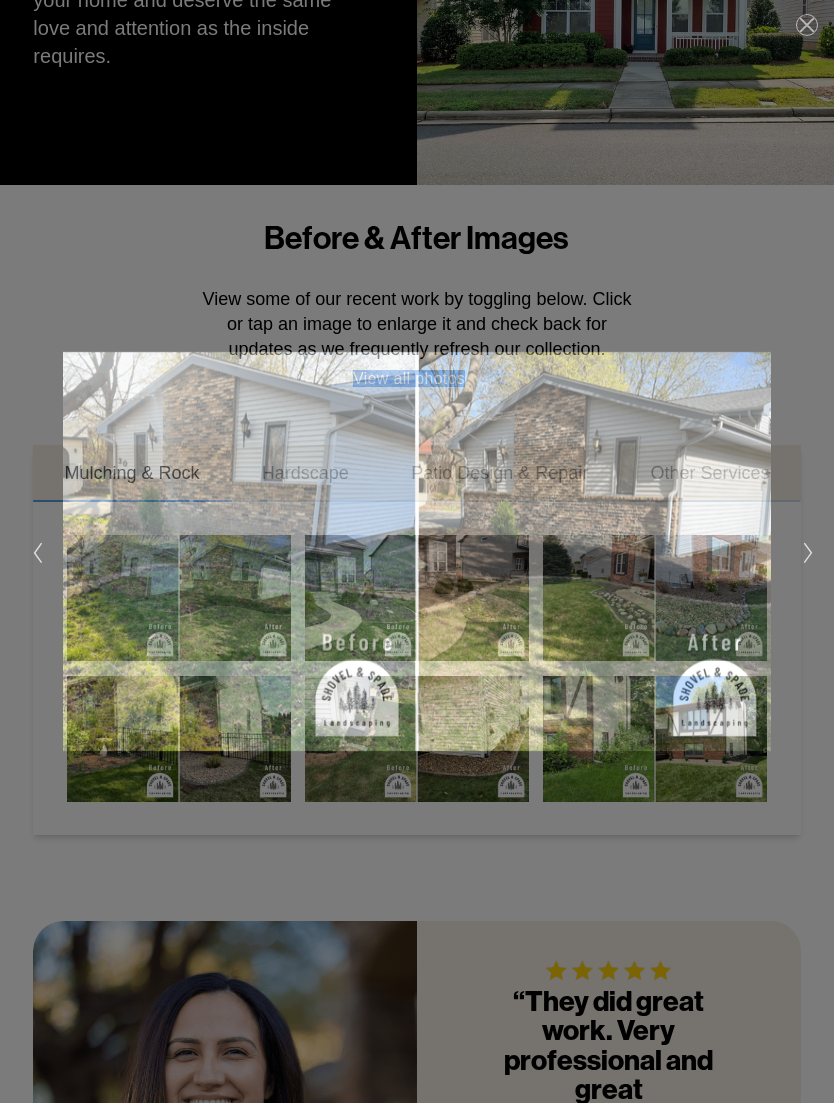 click at bounding box center [613, 551] 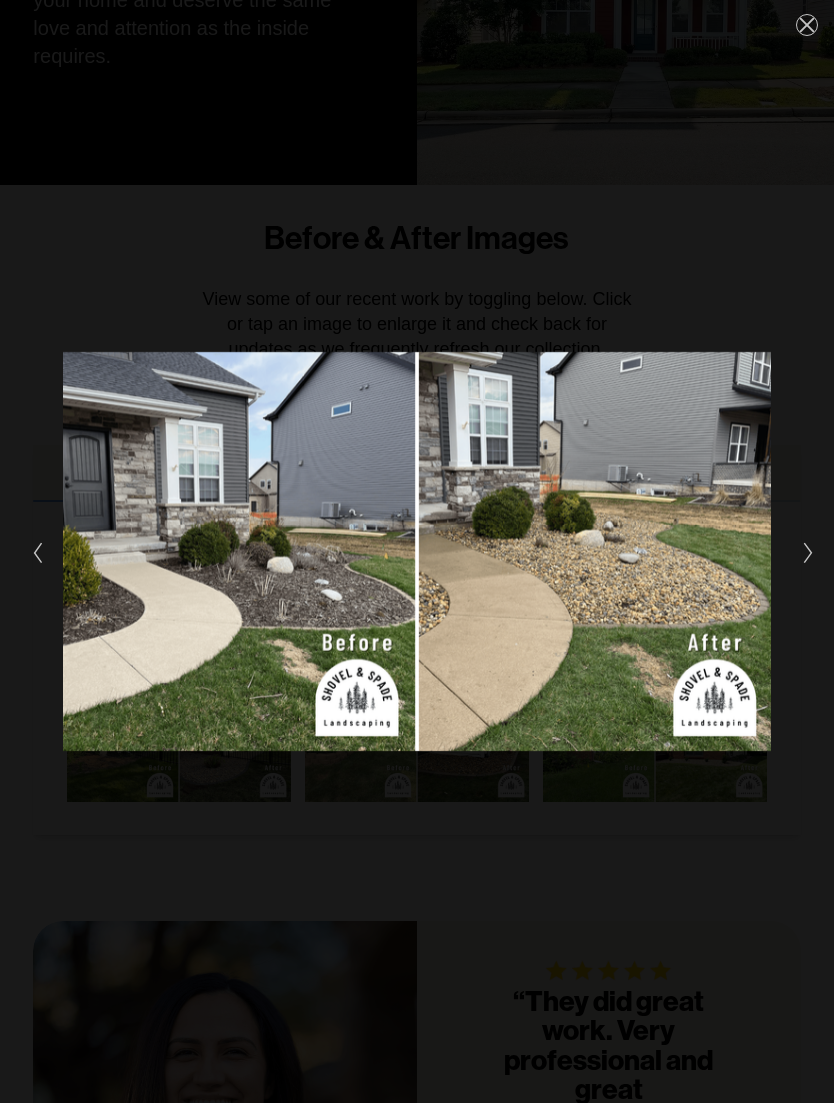 click at bounding box center [613, 551] 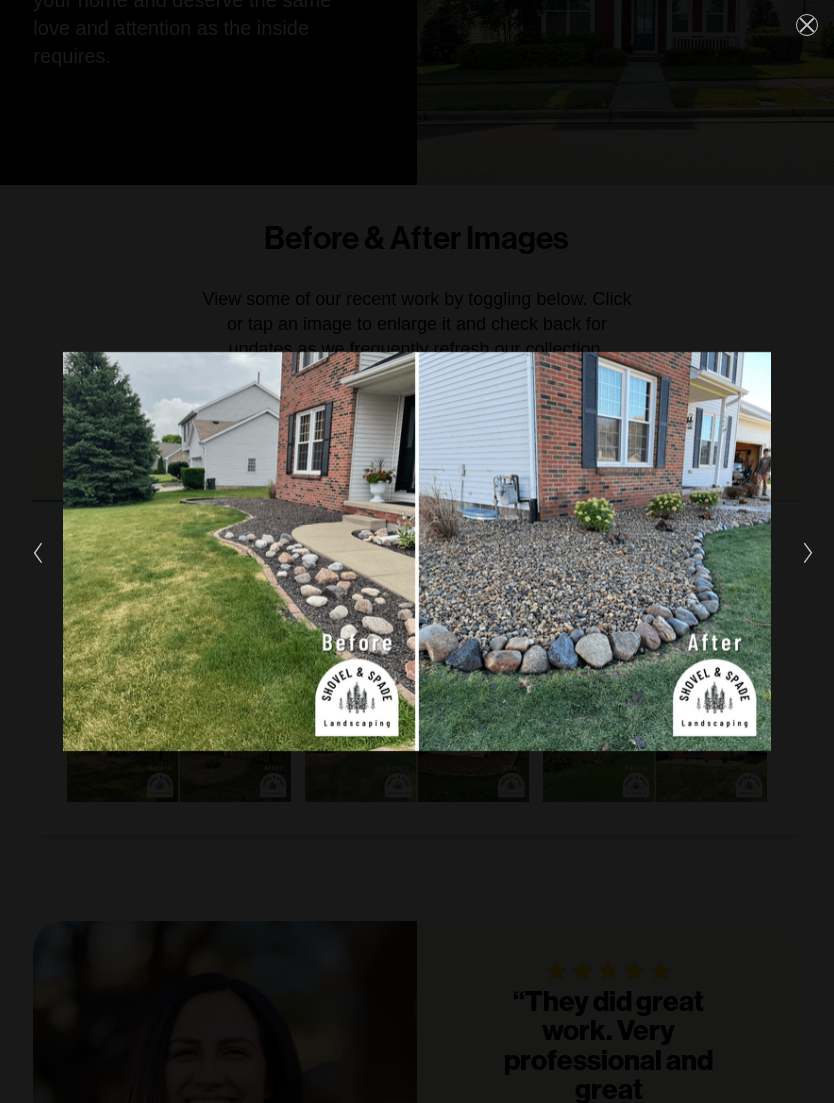 click at bounding box center [613, 551] 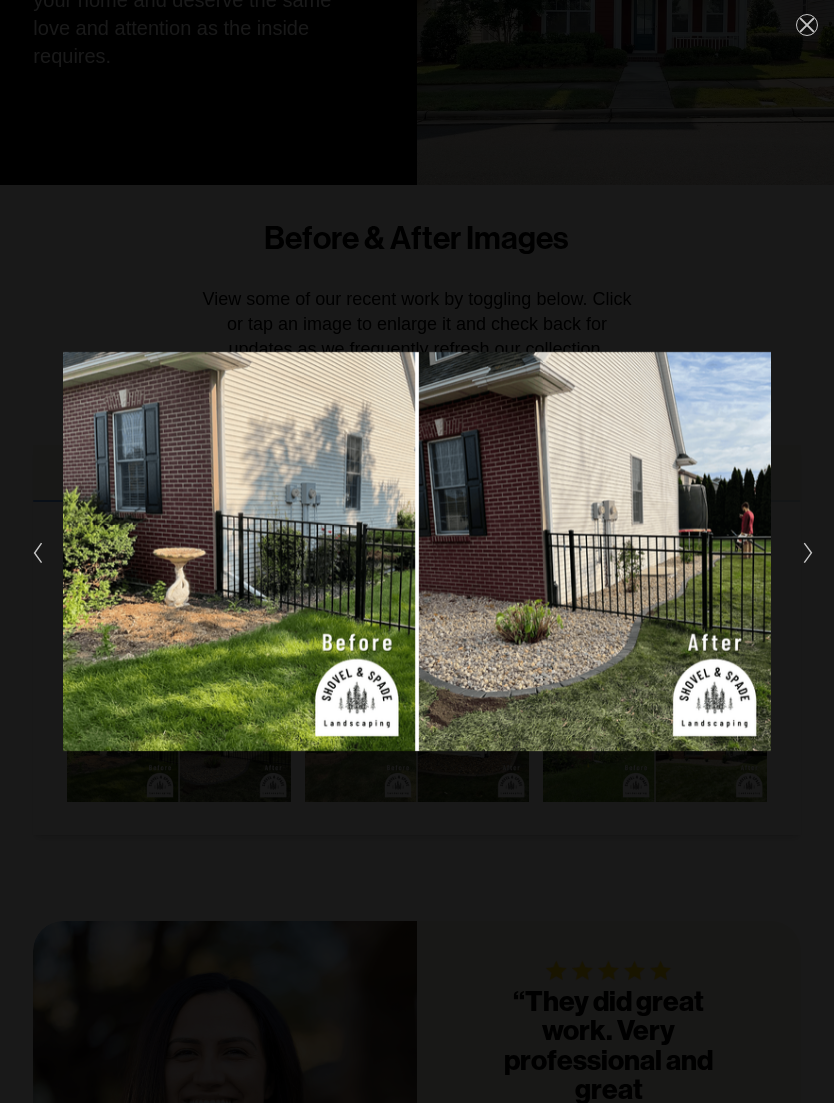 click at bounding box center (808, 553) 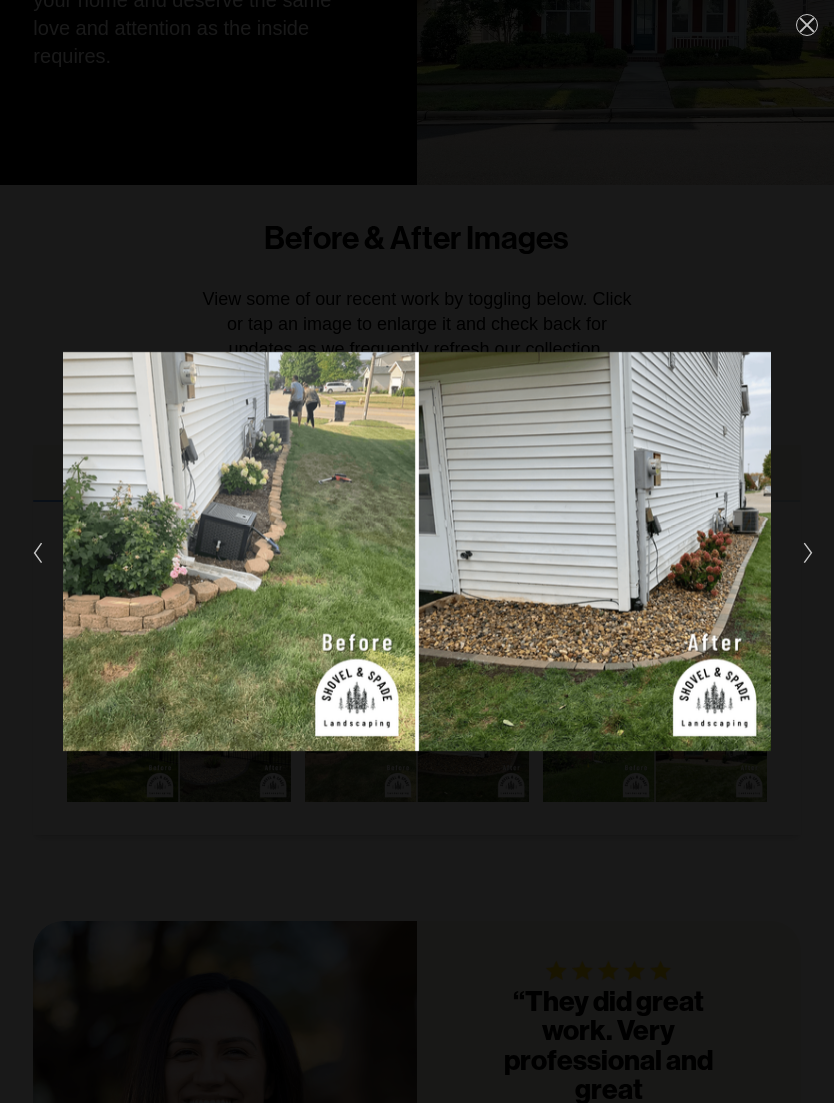 click at bounding box center [808, 553] 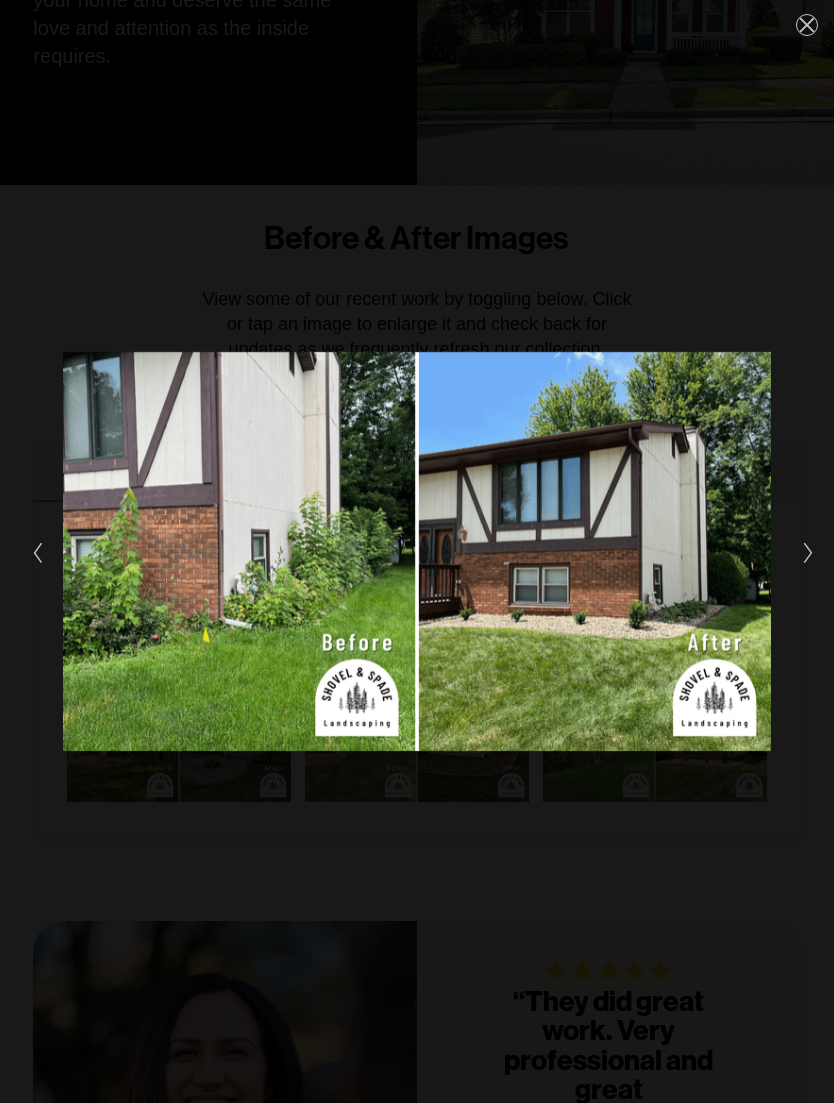 click at bounding box center [613, 551] 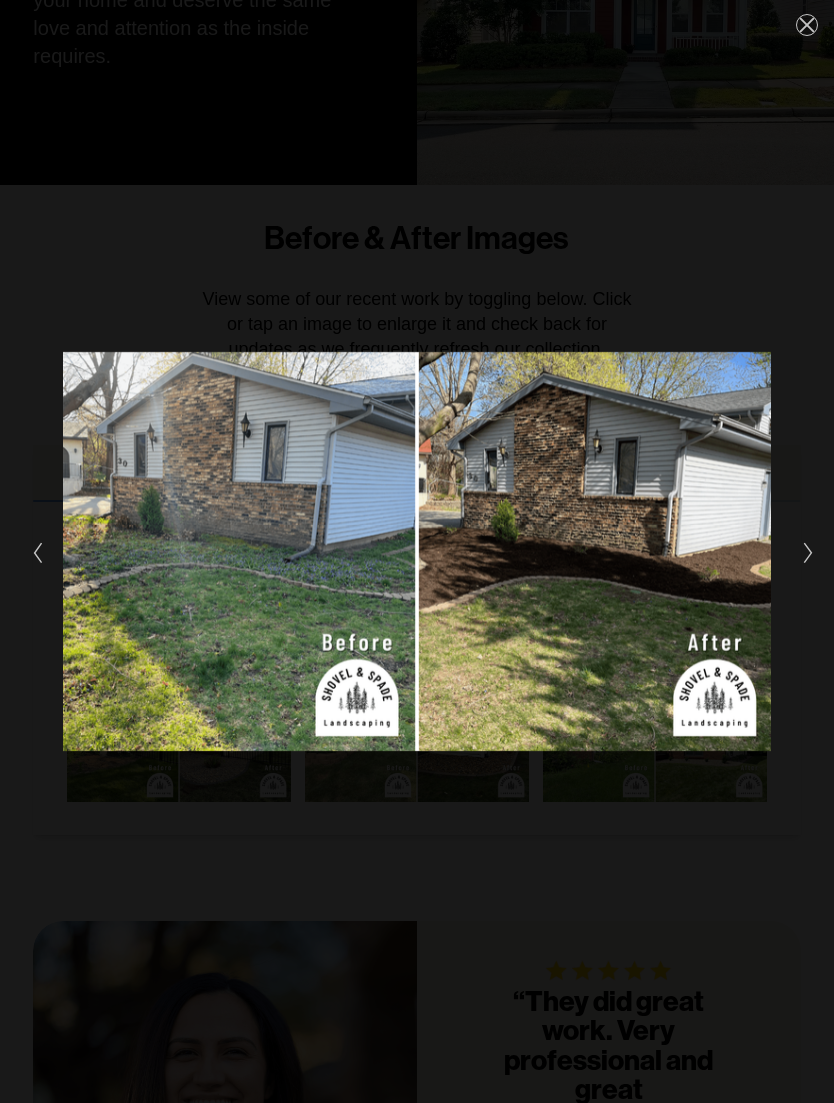 click at bounding box center [802, 552] 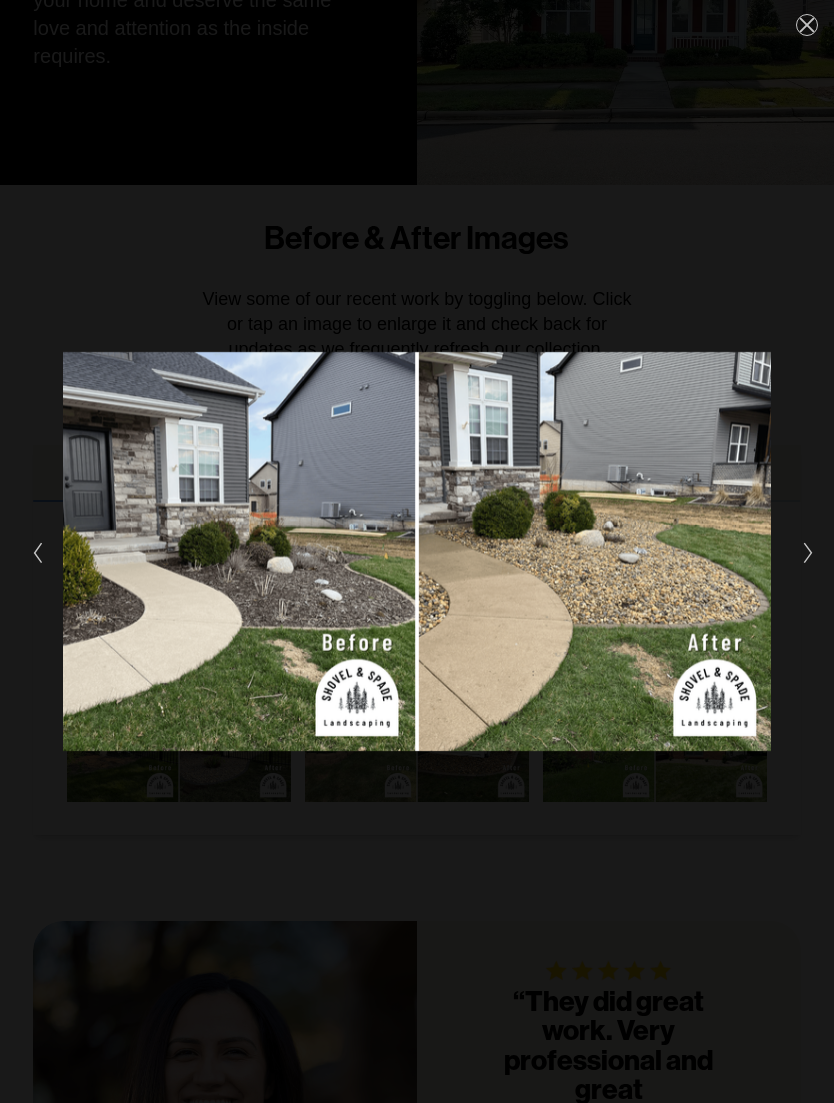 click at bounding box center (808, 553) 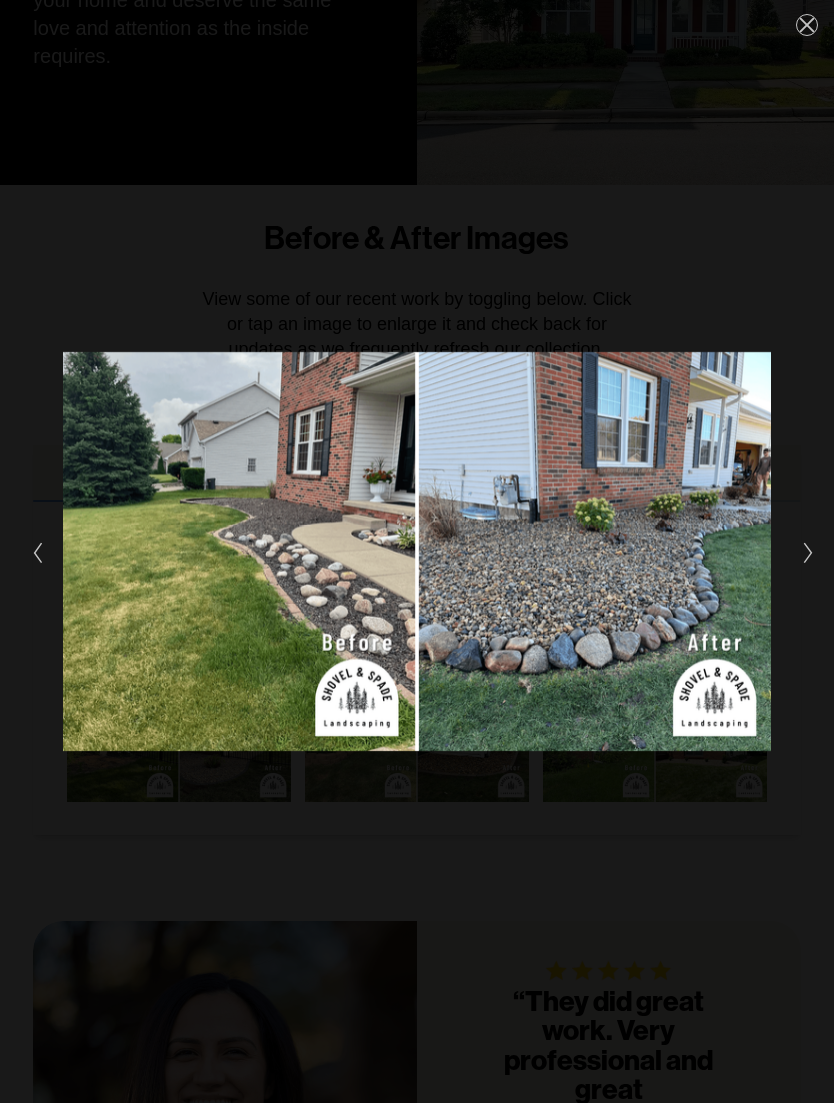 click at bounding box center (808, 553) 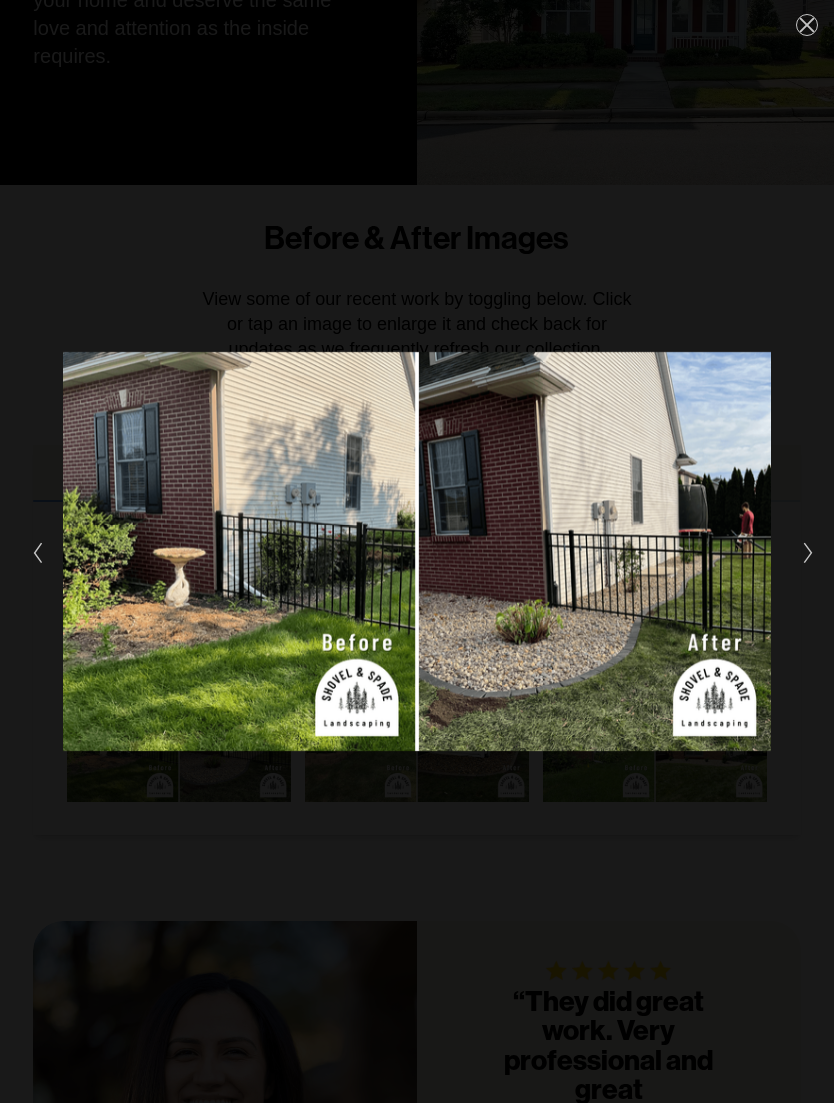 click at bounding box center (613, 551) 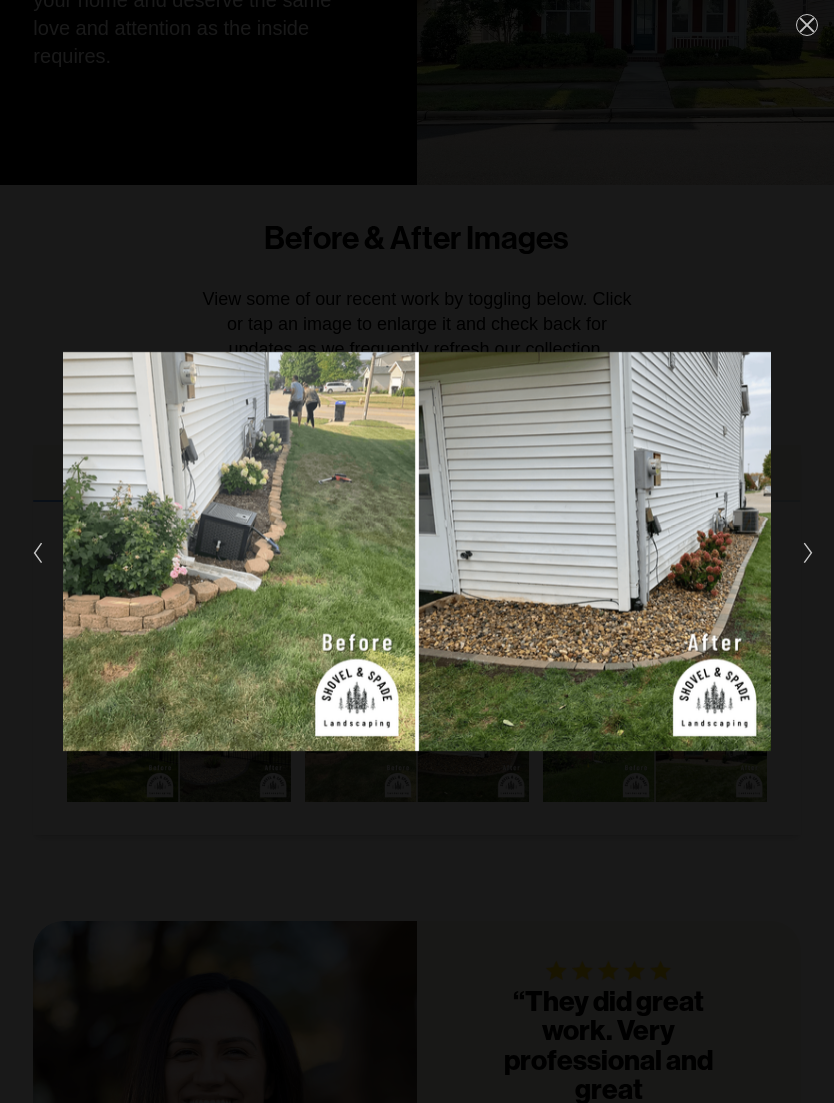 click at bounding box center (807, 25) 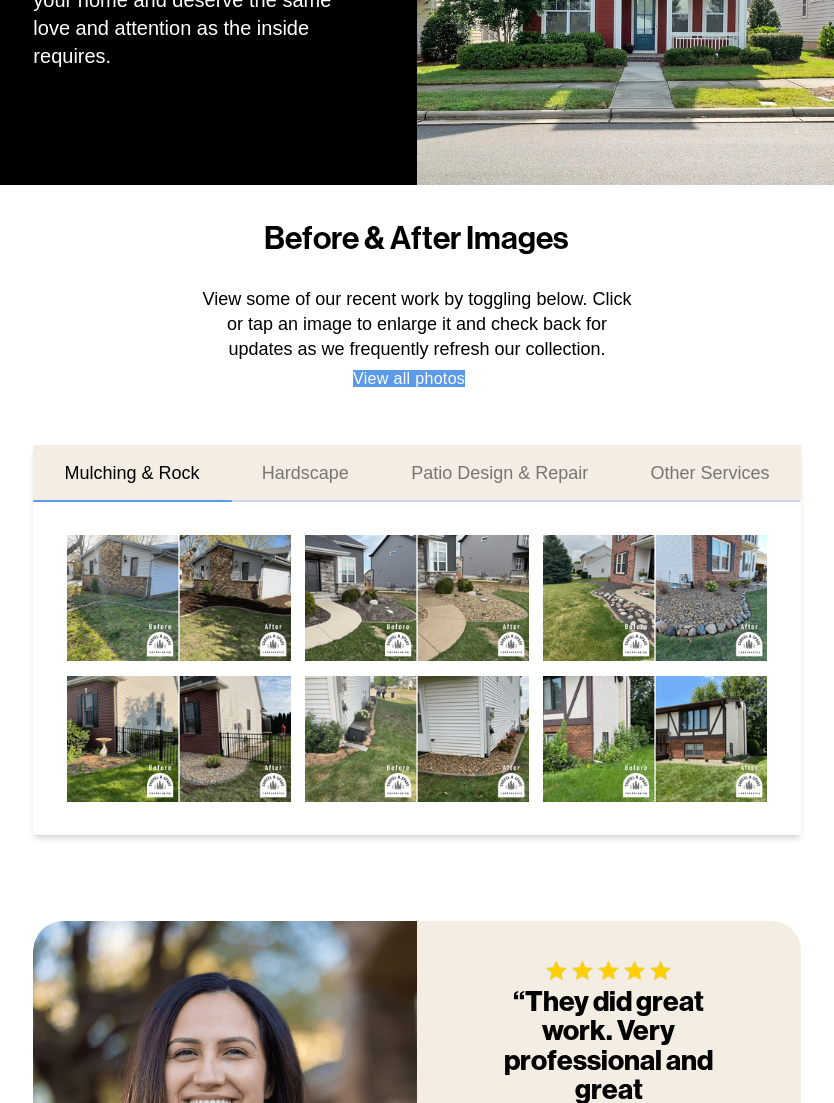 click on "Hardscape" at bounding box center (305, 473) 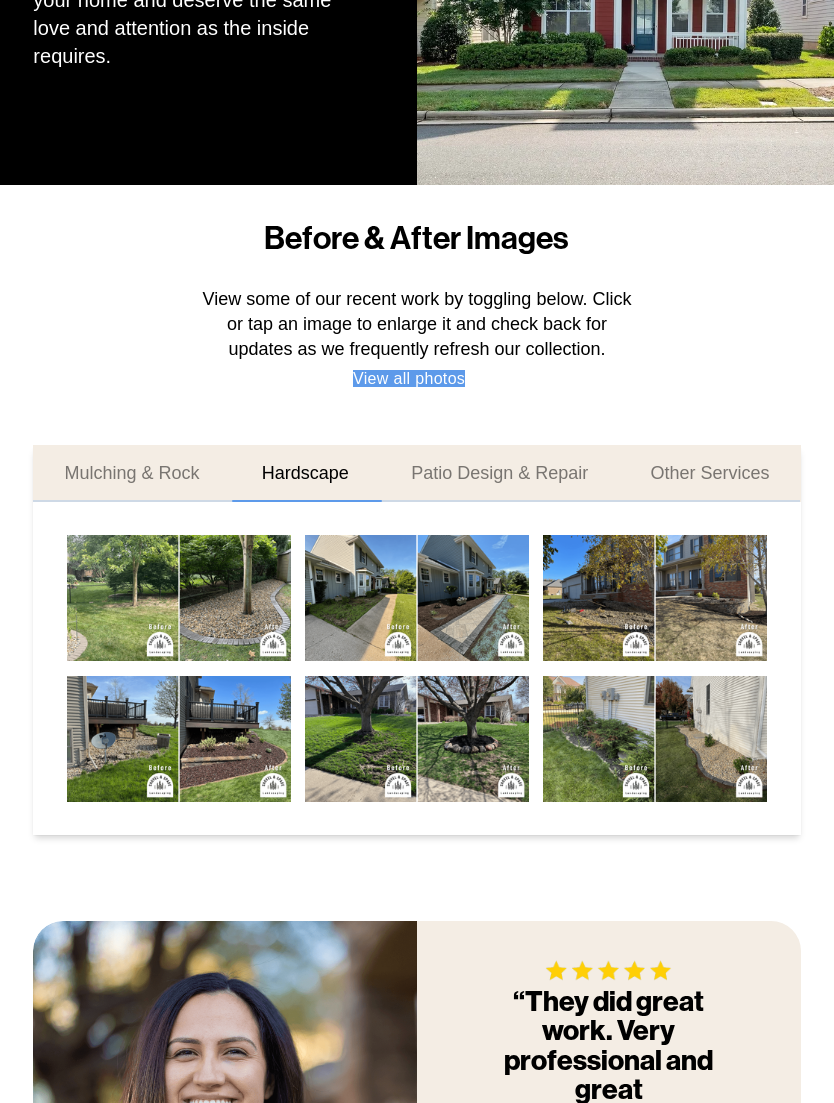 click on "Patio Design & Repair" at bounding box center [499, 473] 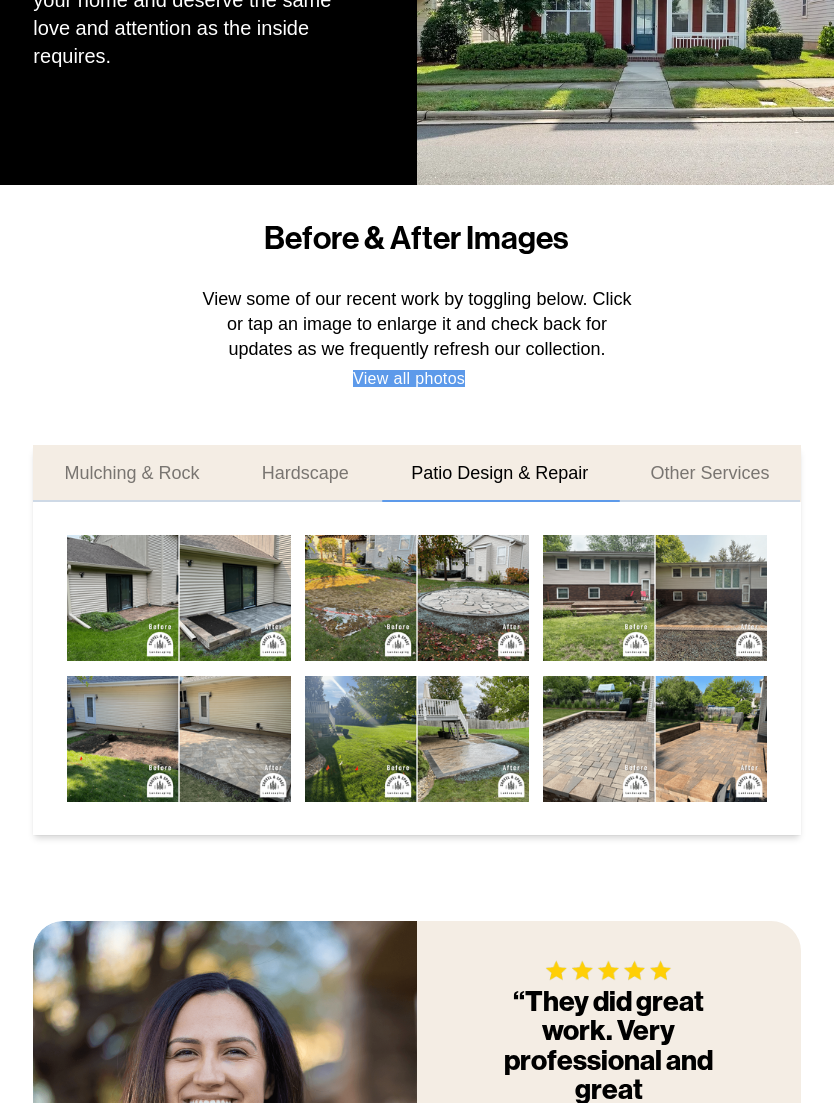 click on "Other Services" at bounding box center (709, 473) 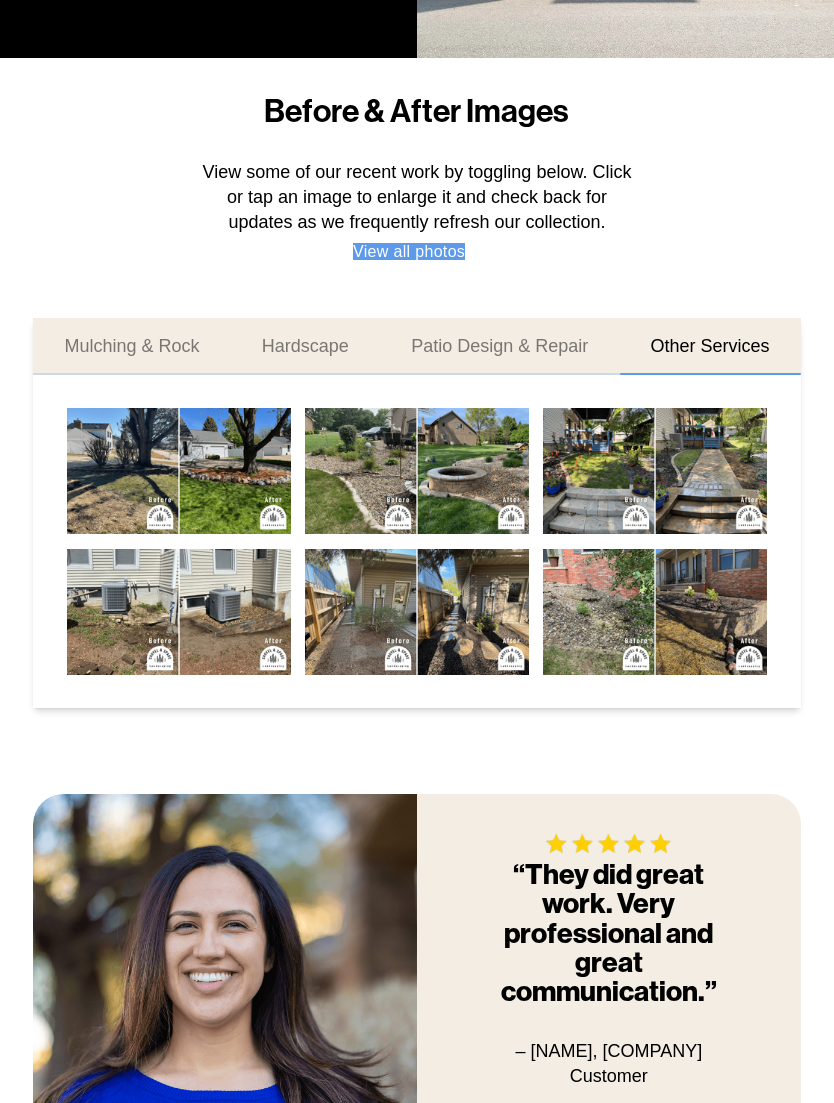 scroll, scrollTop: 628, scrollLeft: 0, axis: vertical 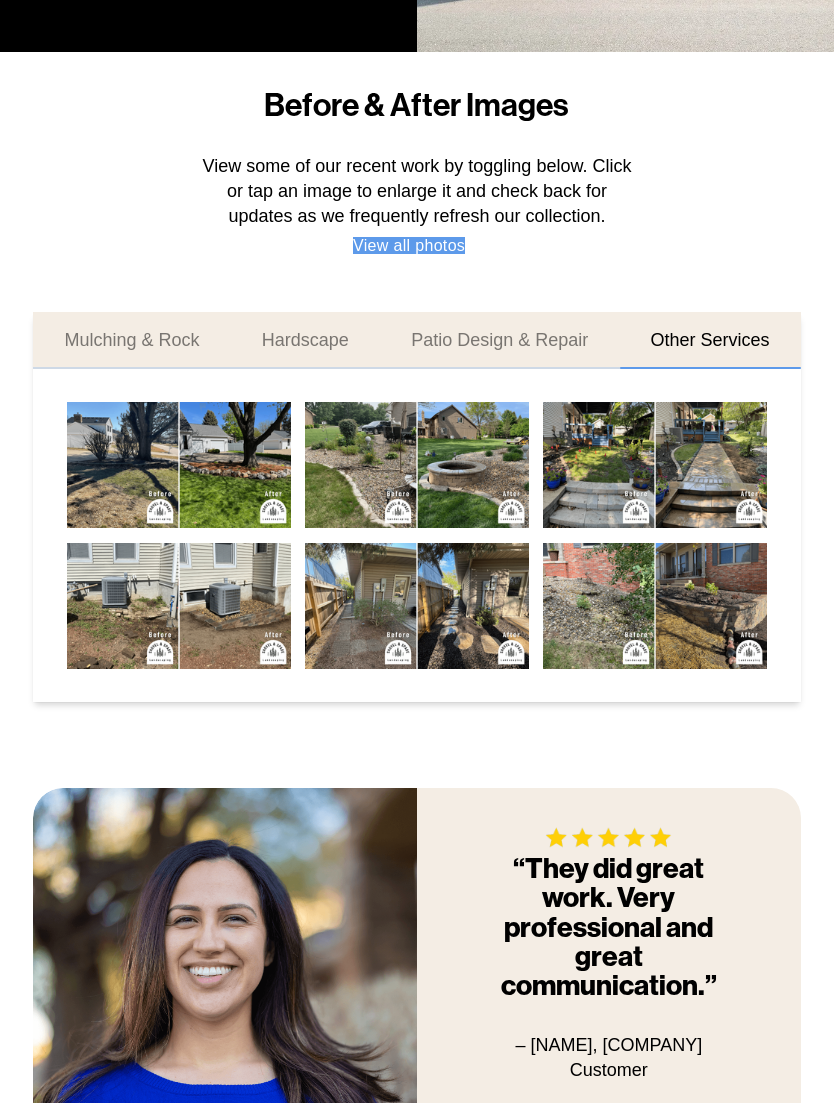 click at bounding box center [179, 606] 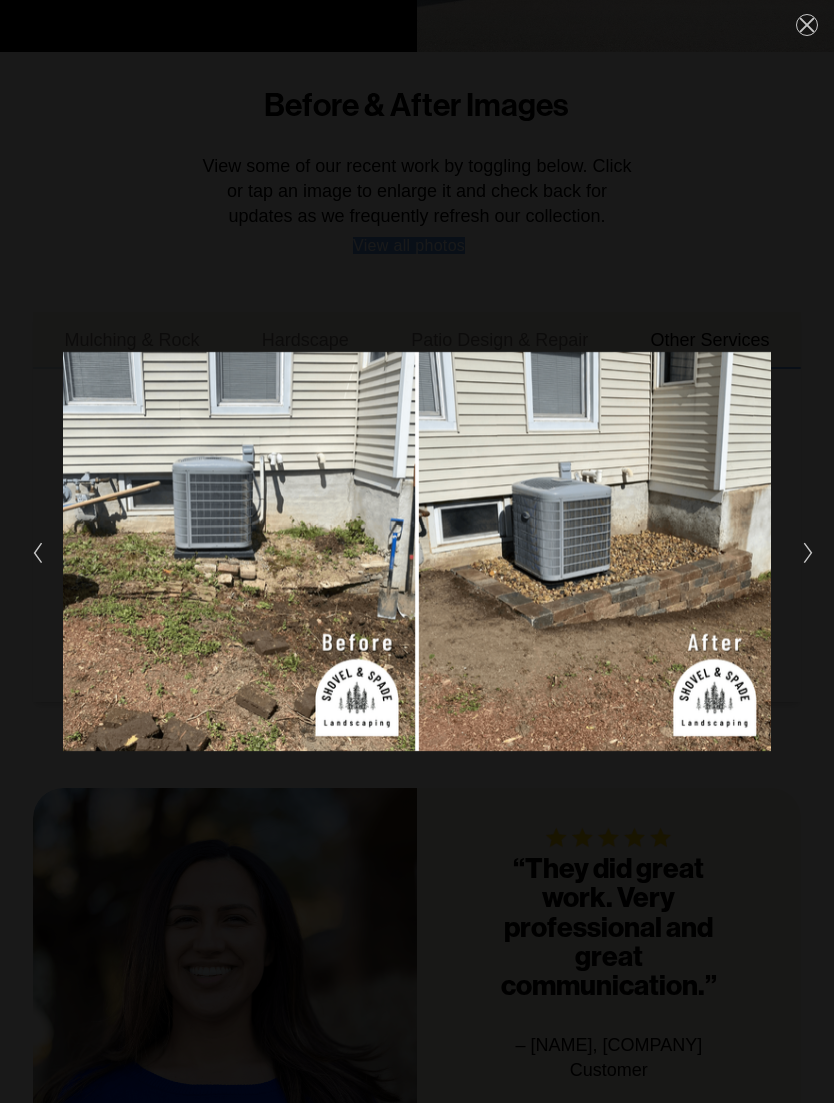 click at bounding box center [417, 551] 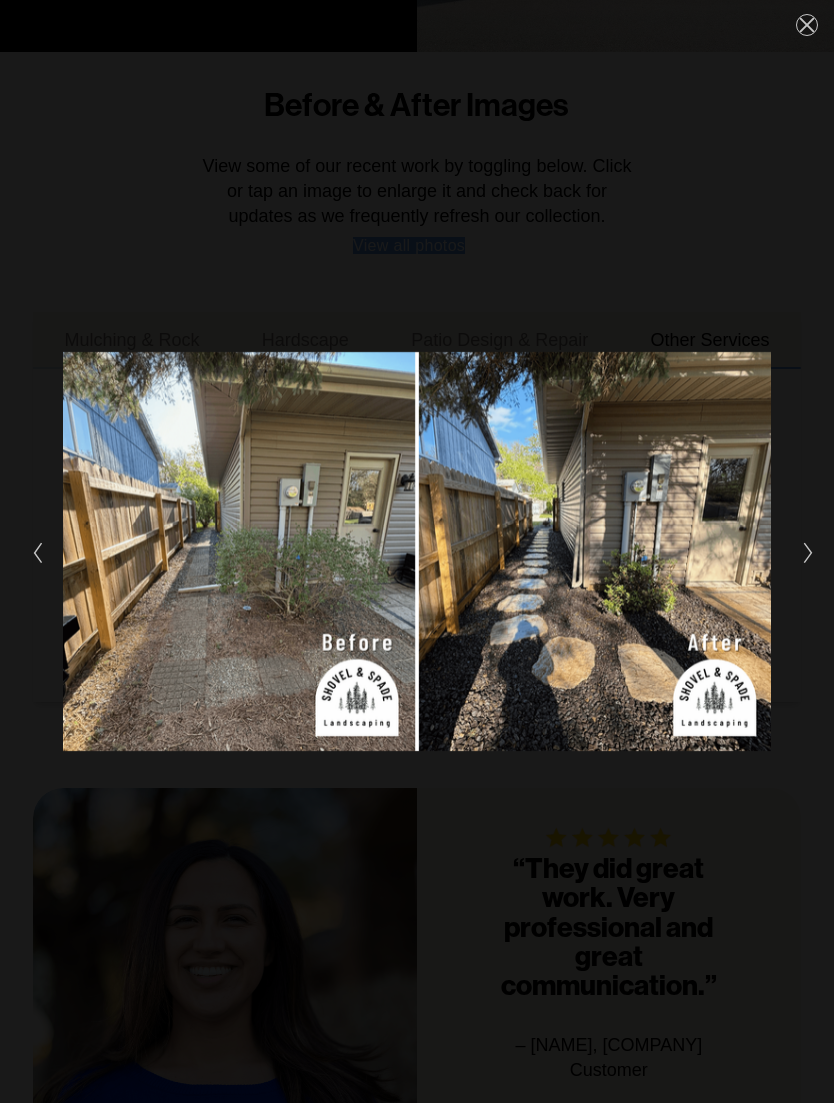 click at bounding box center [613, 551] 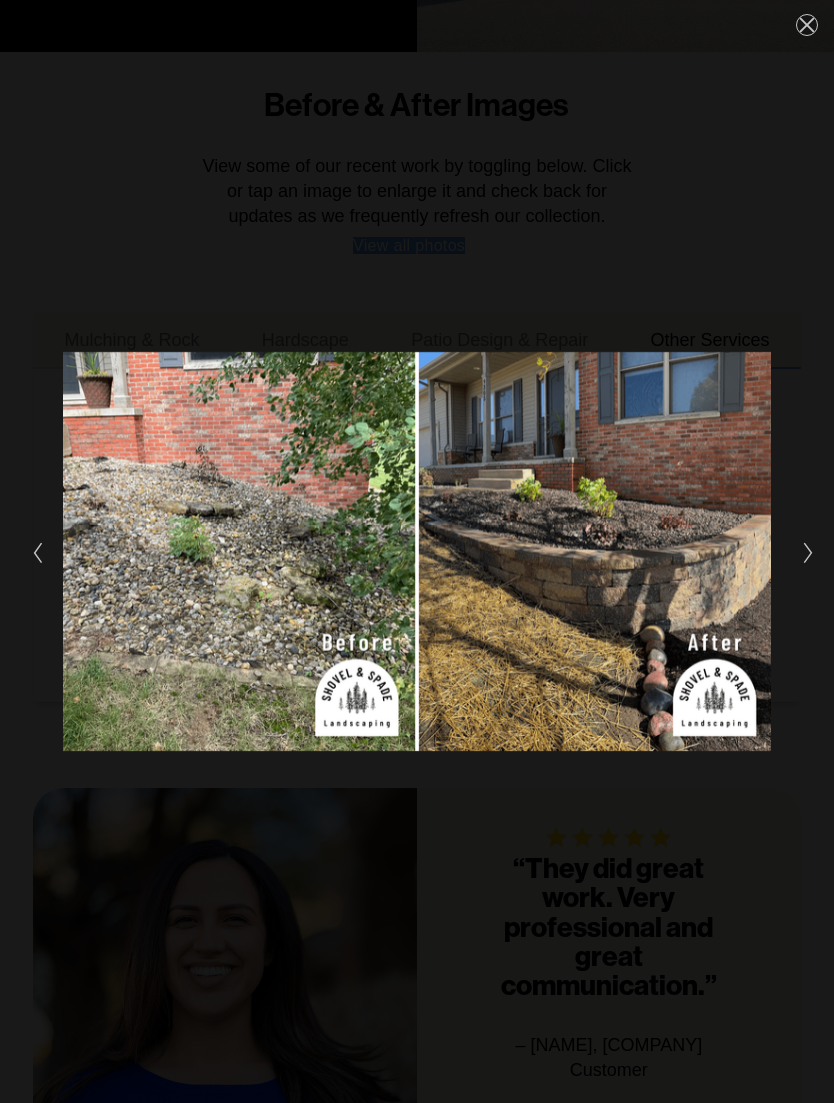 click at bounding box center (613, 551) 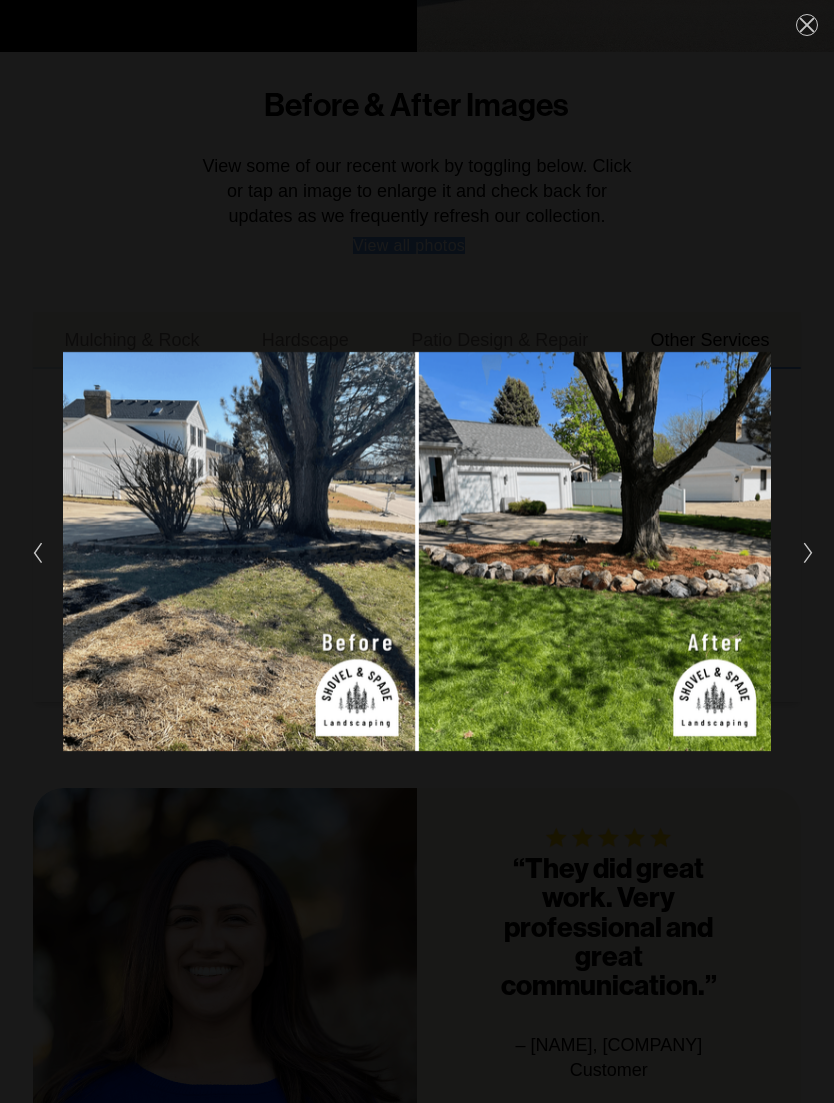 click at bounding box center (613, 551) 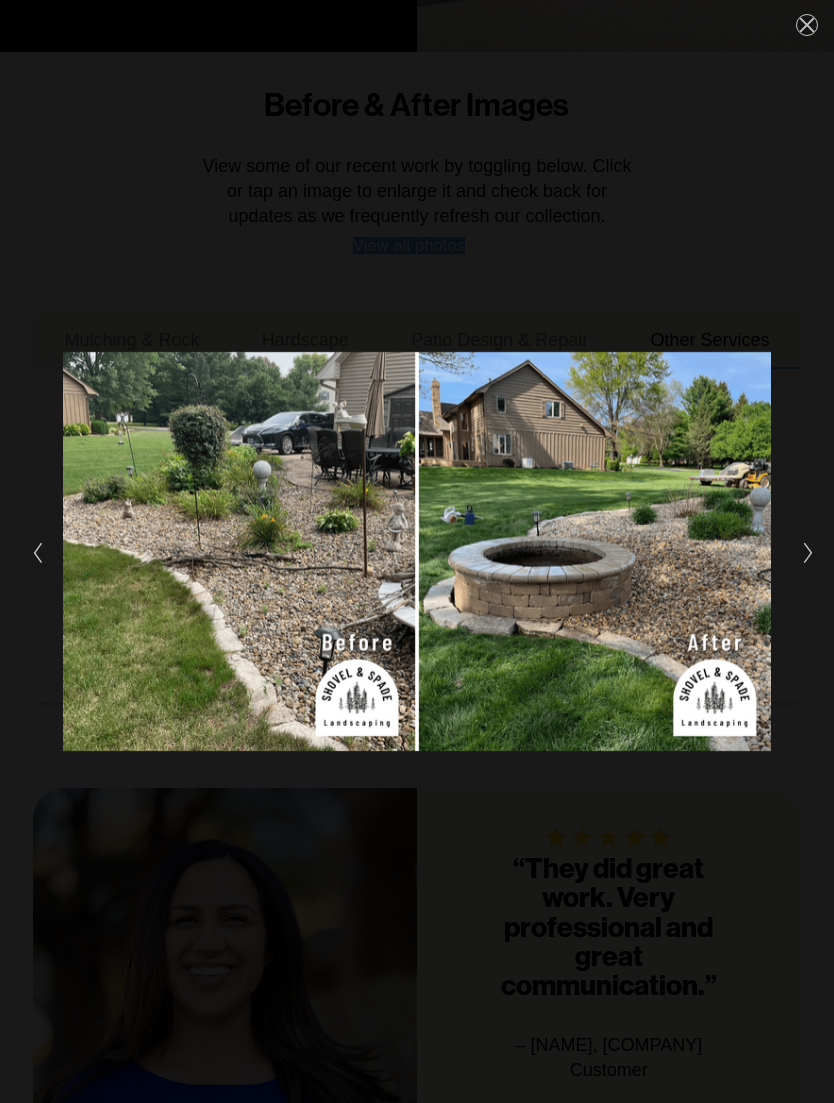 click at bounding box center [613, 551] 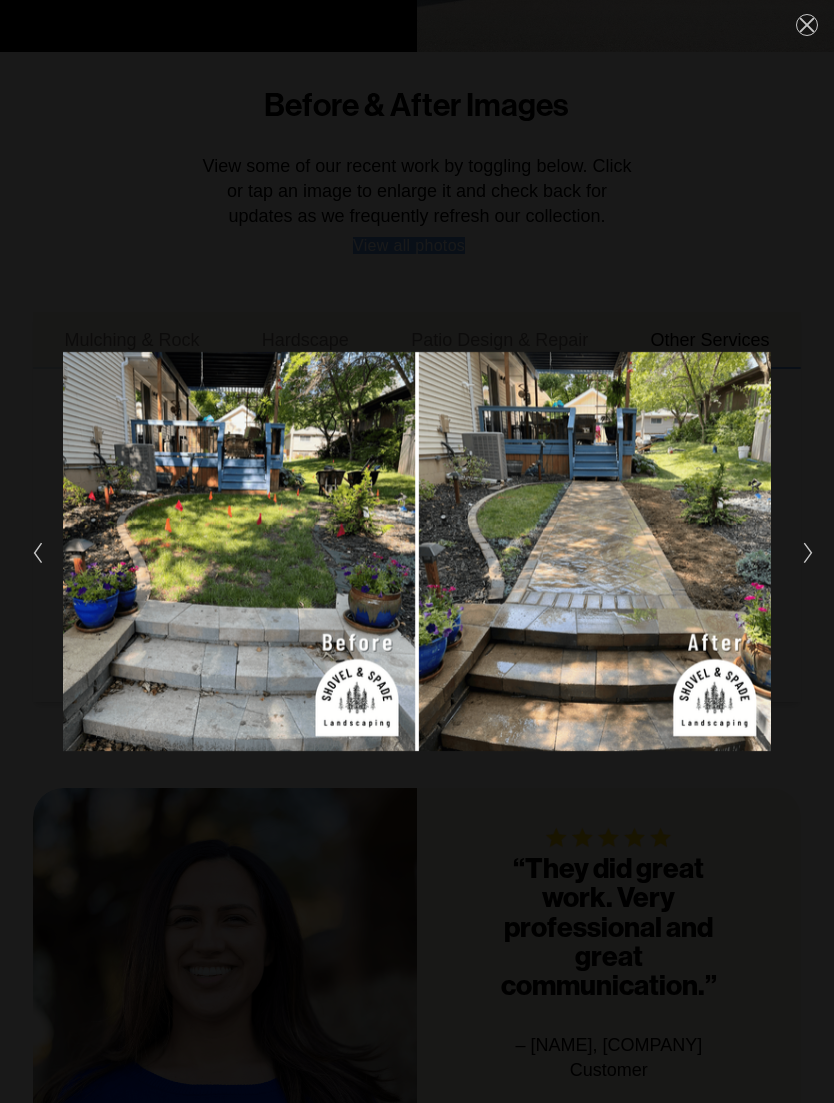 click at bounding box center [802, 552] 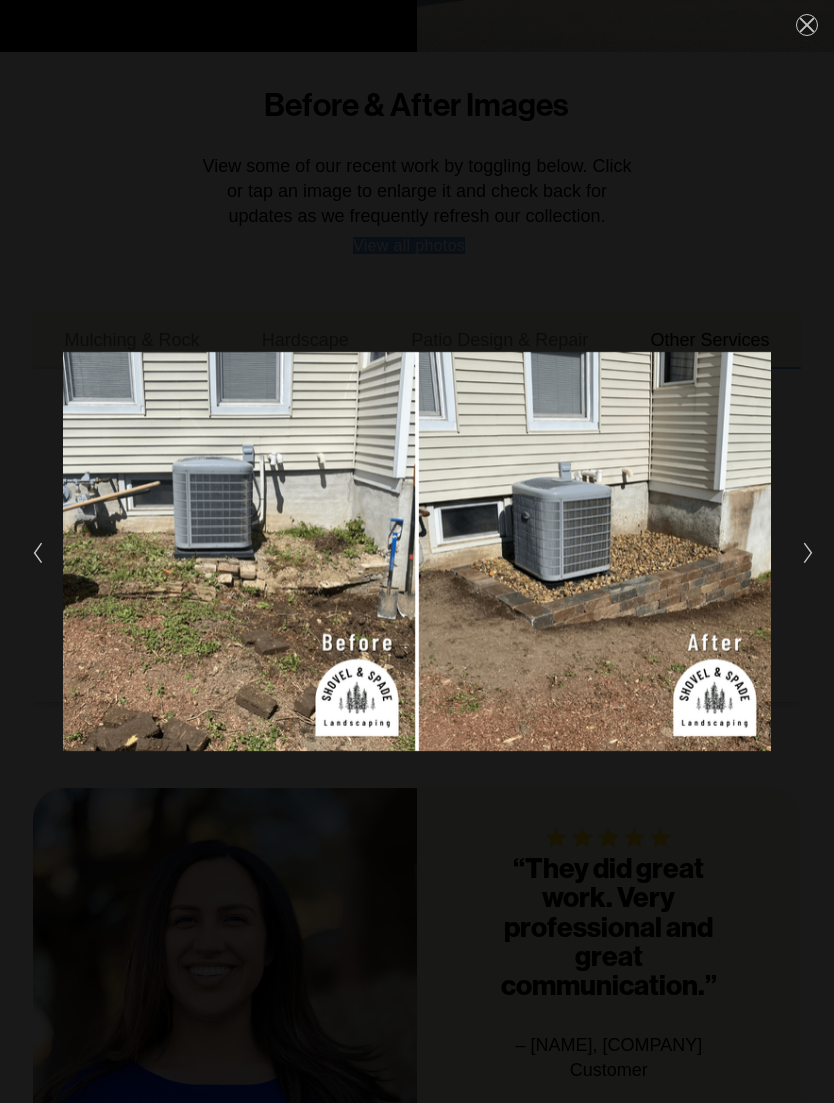 click at bounding box center [613, 551] 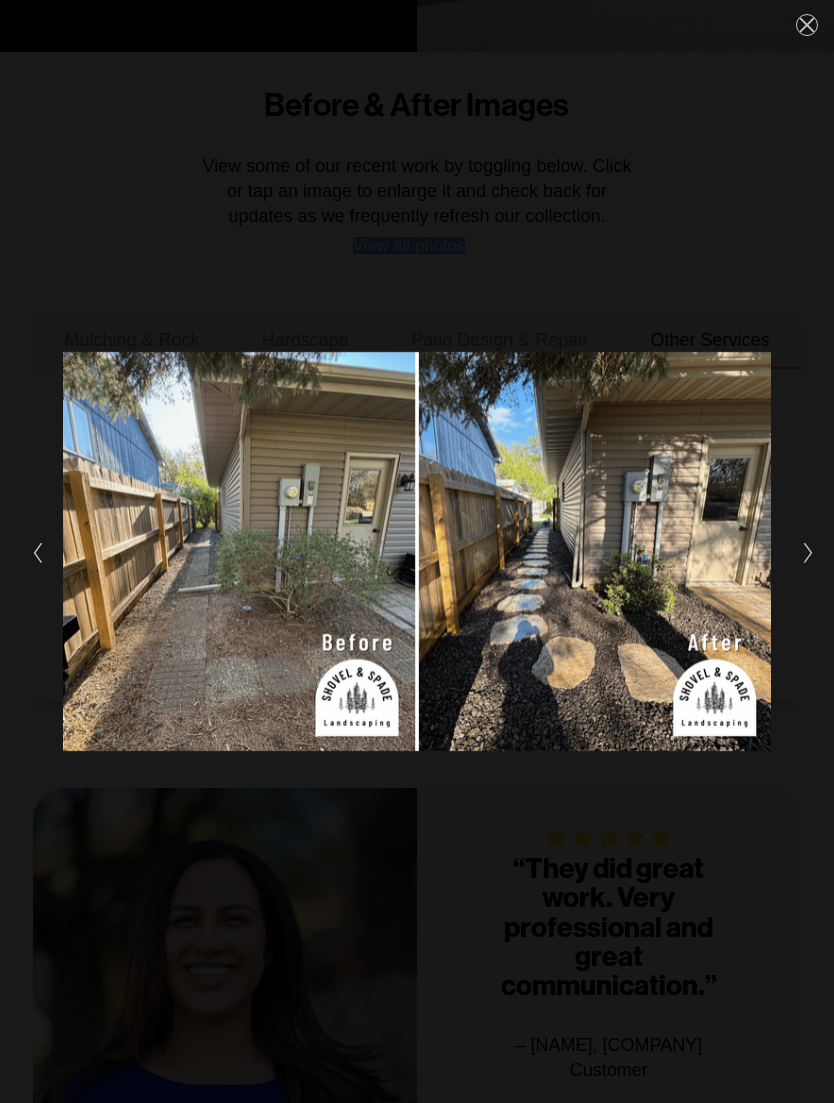 click at bounding box center (807, 25) 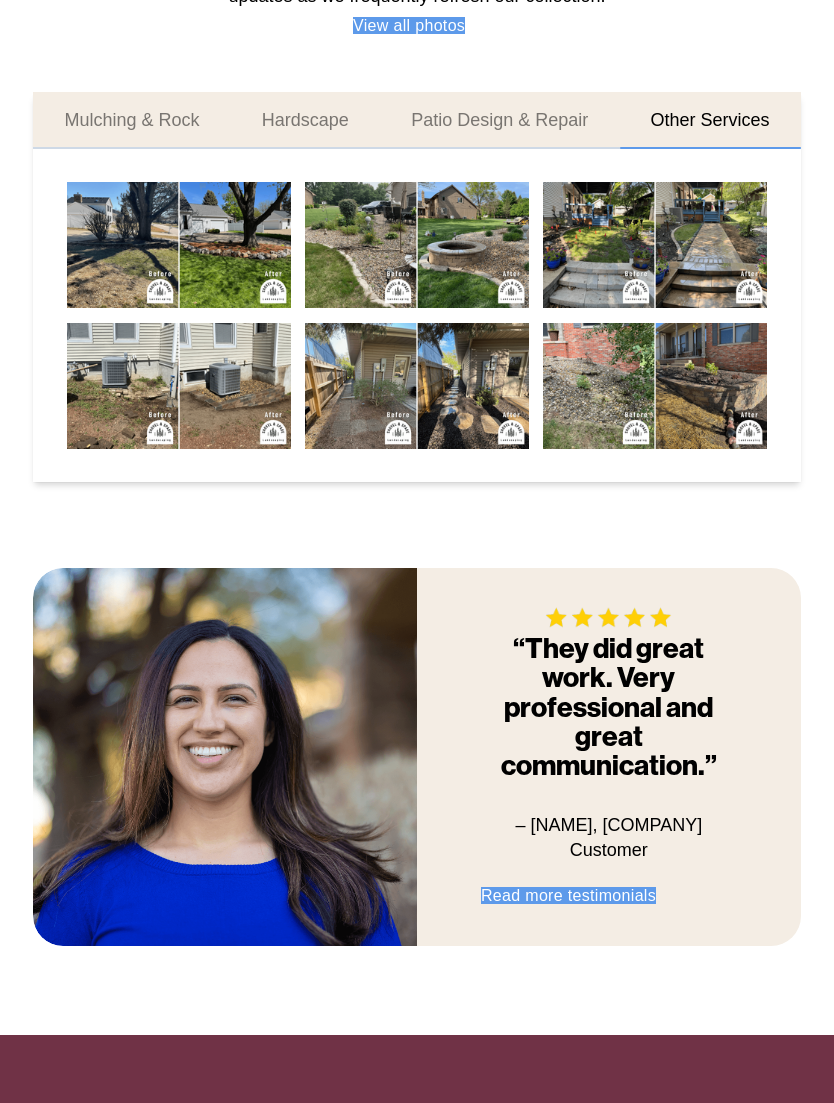 scroll, scrollTop: 591, scrollLeft: 0, axis: vertical 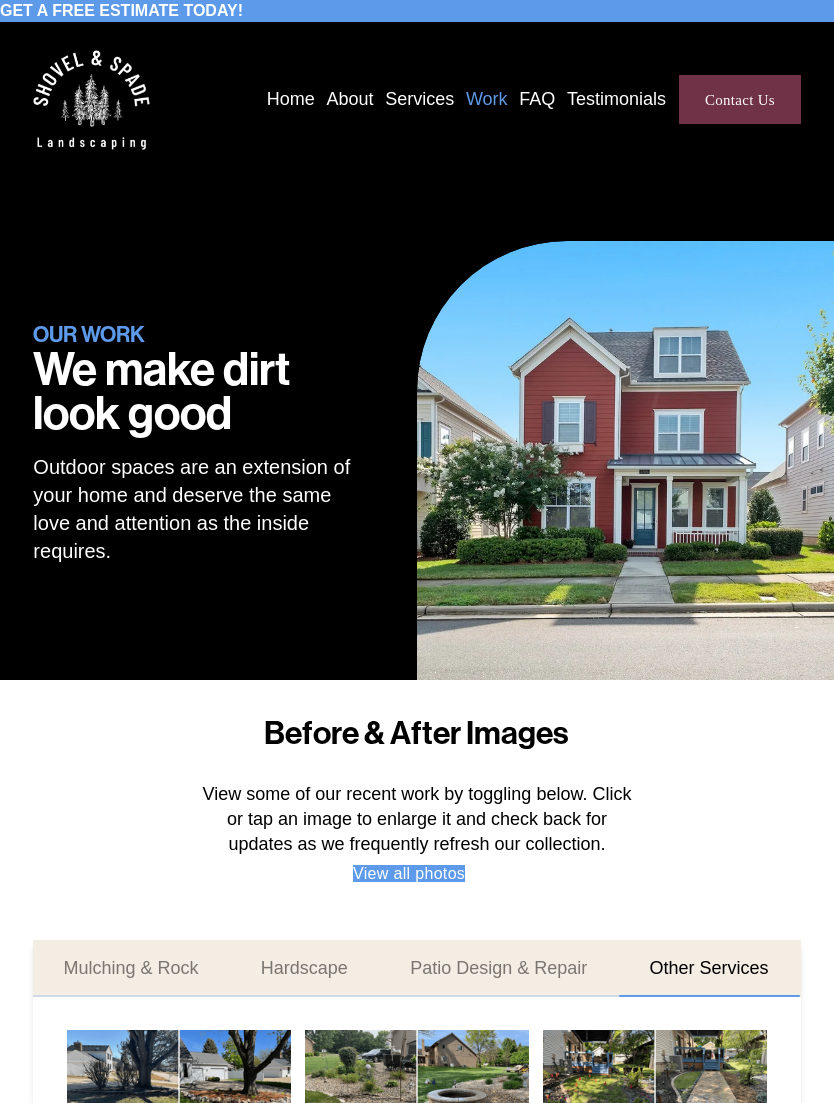 click at bounding box center [0, 0] 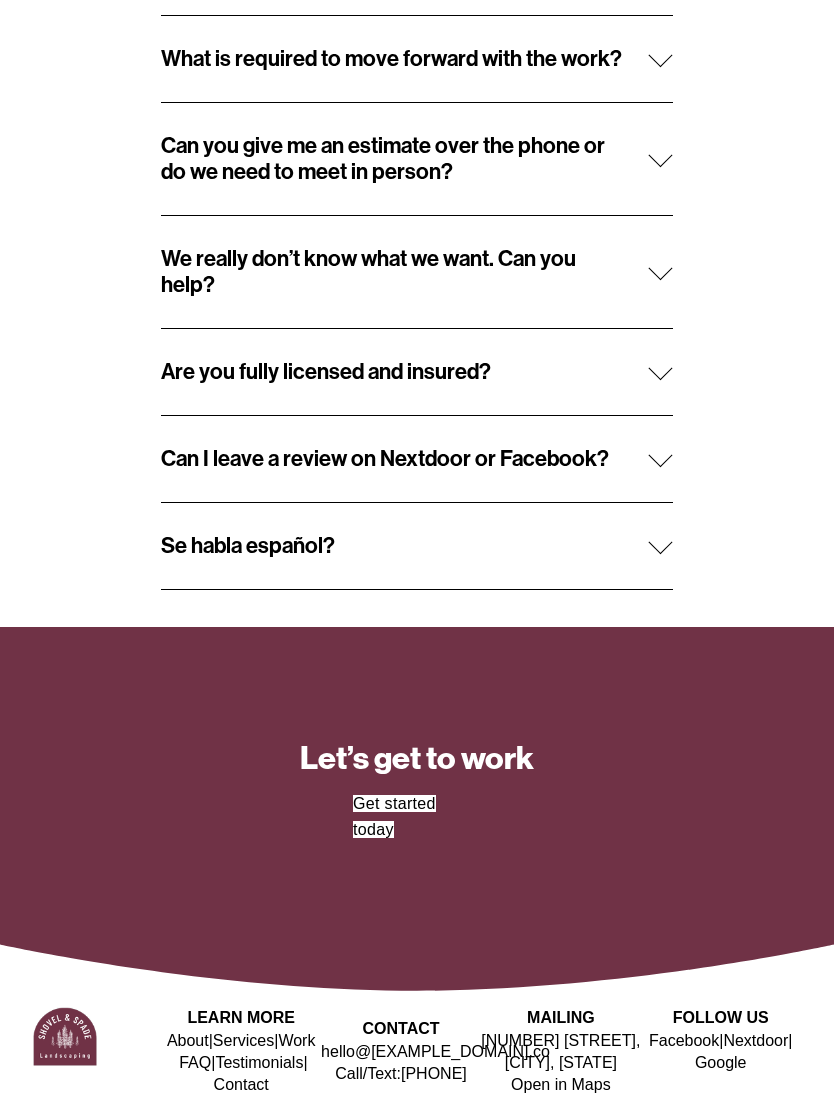 scroll, scrollTop: 923, scrollLeft: 0, axis: vertical 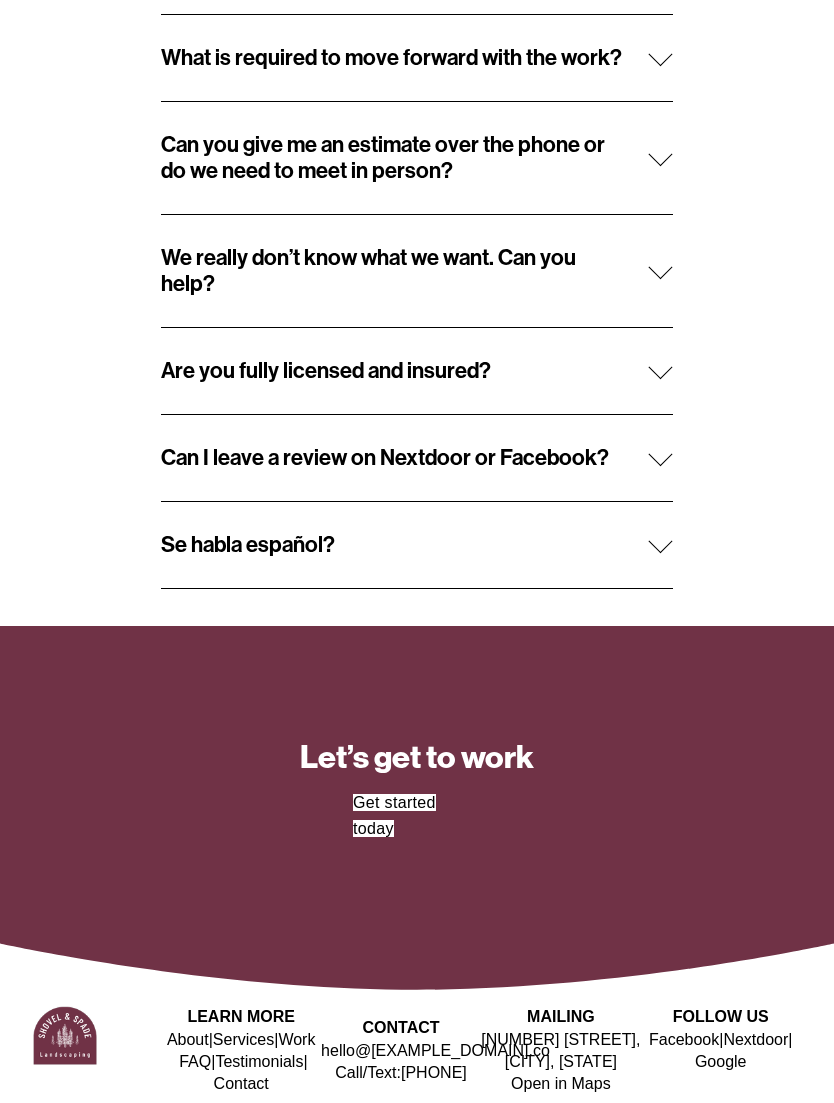 click at bounding box center (661, 454) 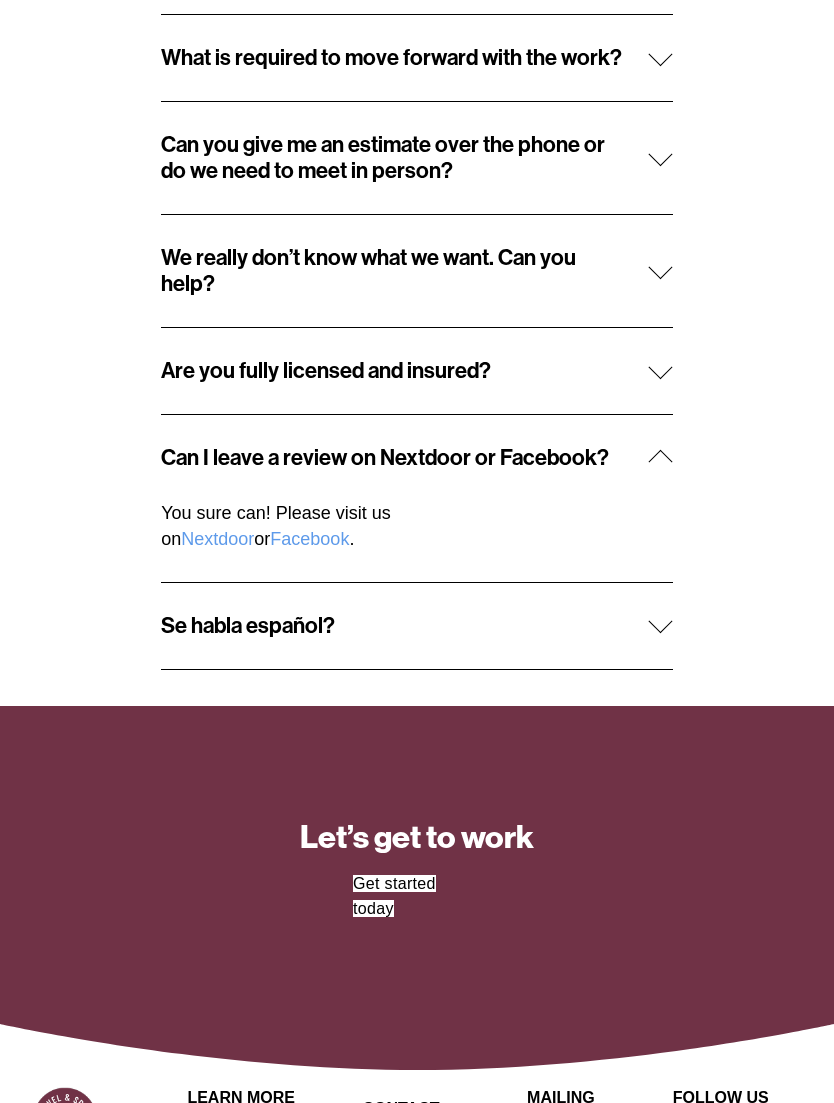 click at bounding box center [661, 463] 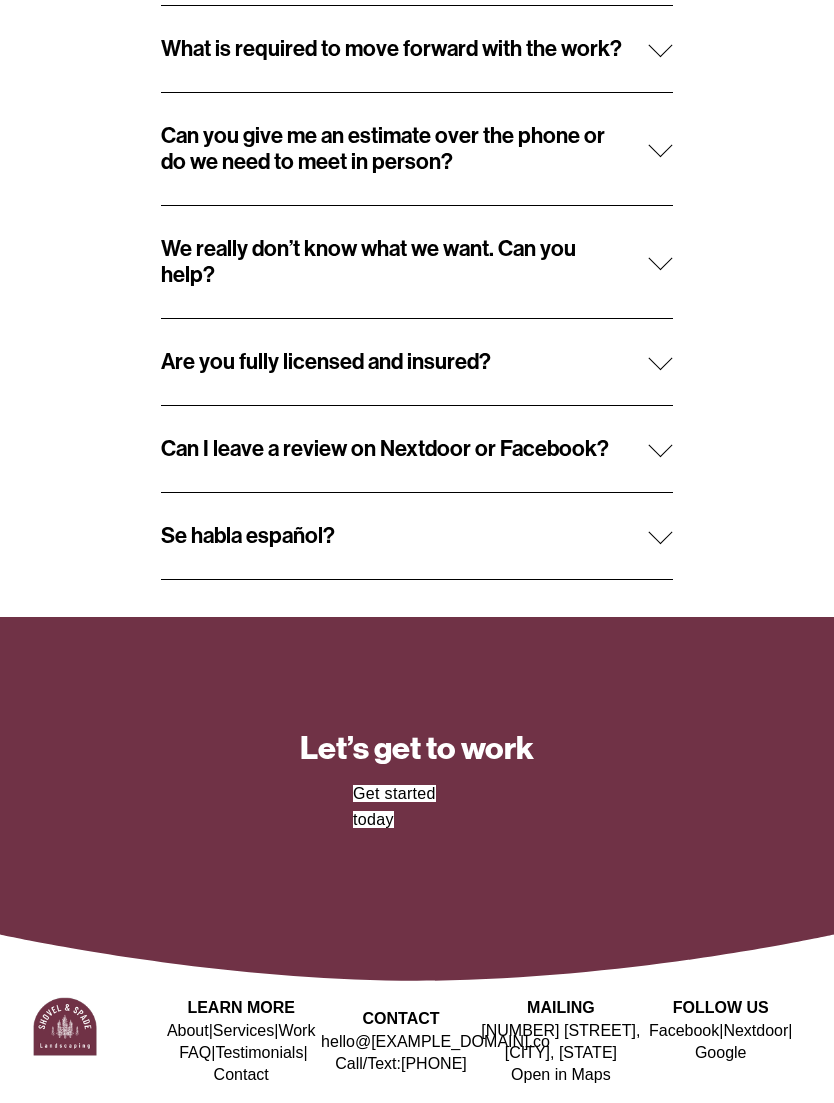 scroll, scrollTop: 966, scrollLeft: 0, axis: vertical 